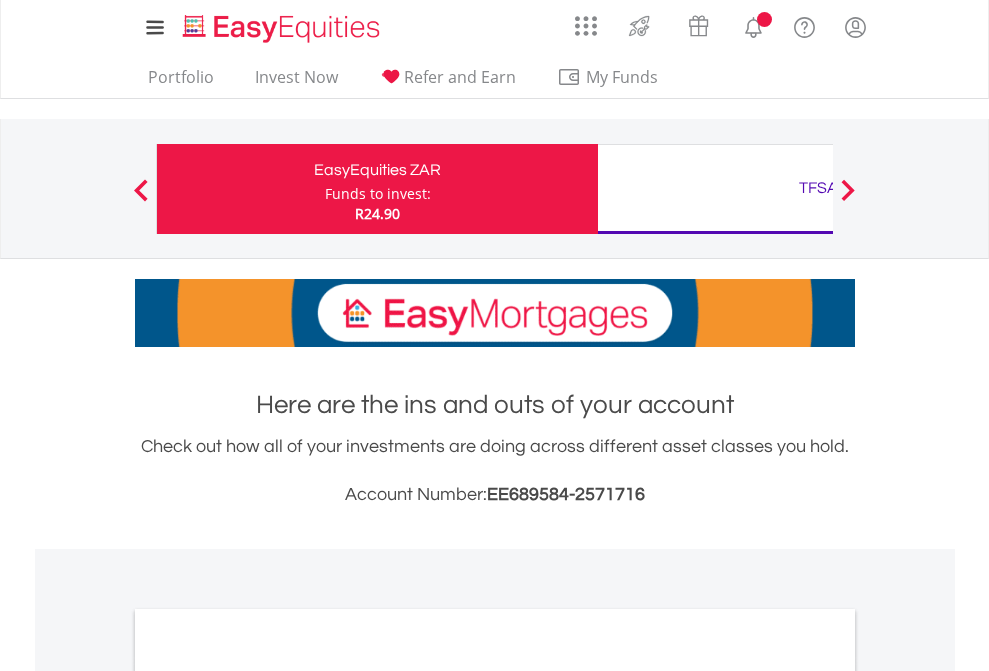 scroll, scrollTop: 0, scrollLeft: 0, axis: both 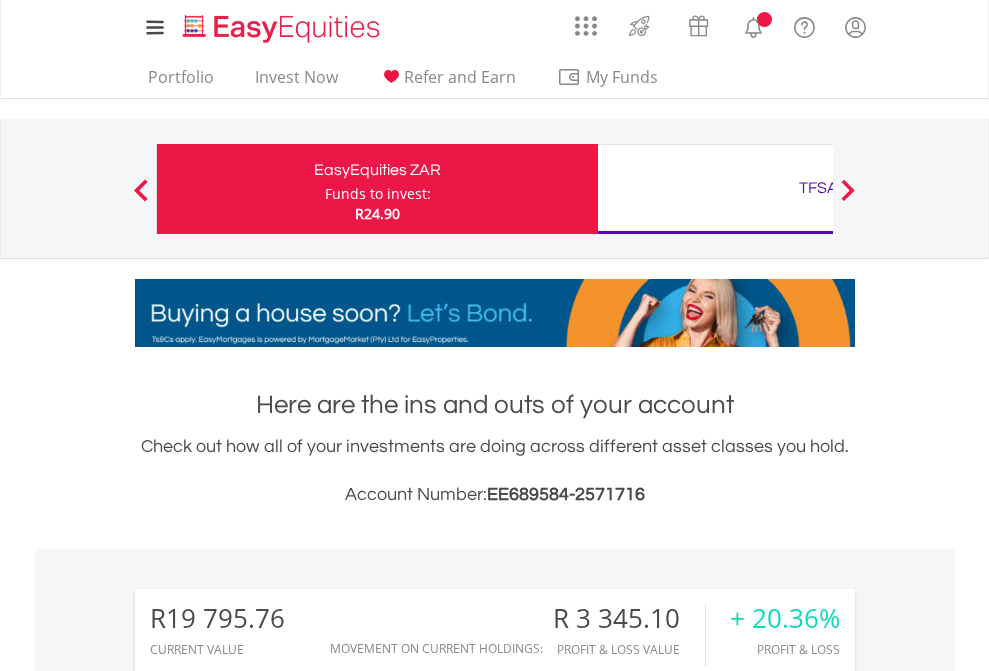 click on "Funds to invest:" at bounding box center (378, 194) 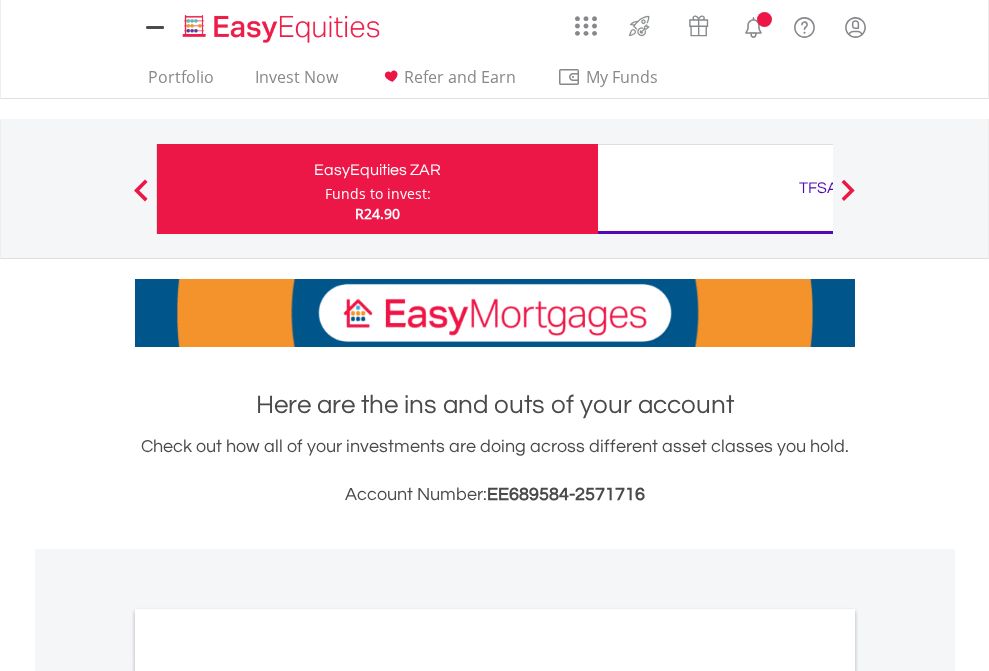 scroll, scrollTop: 0, scrollLeft: 0, axis: both 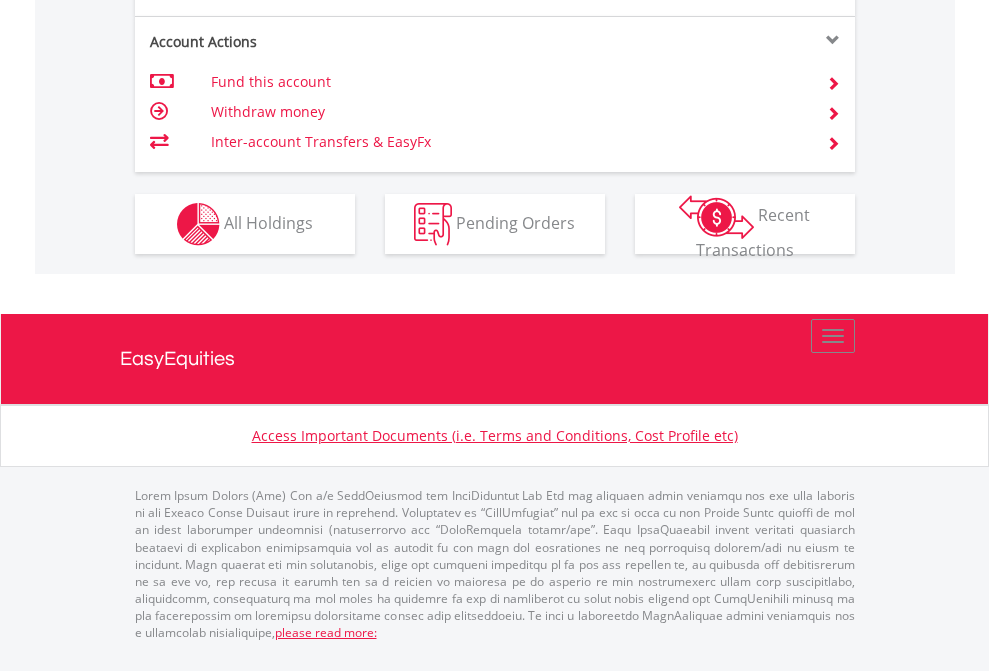 click on "Investment types" at bounding box center [706, -337] 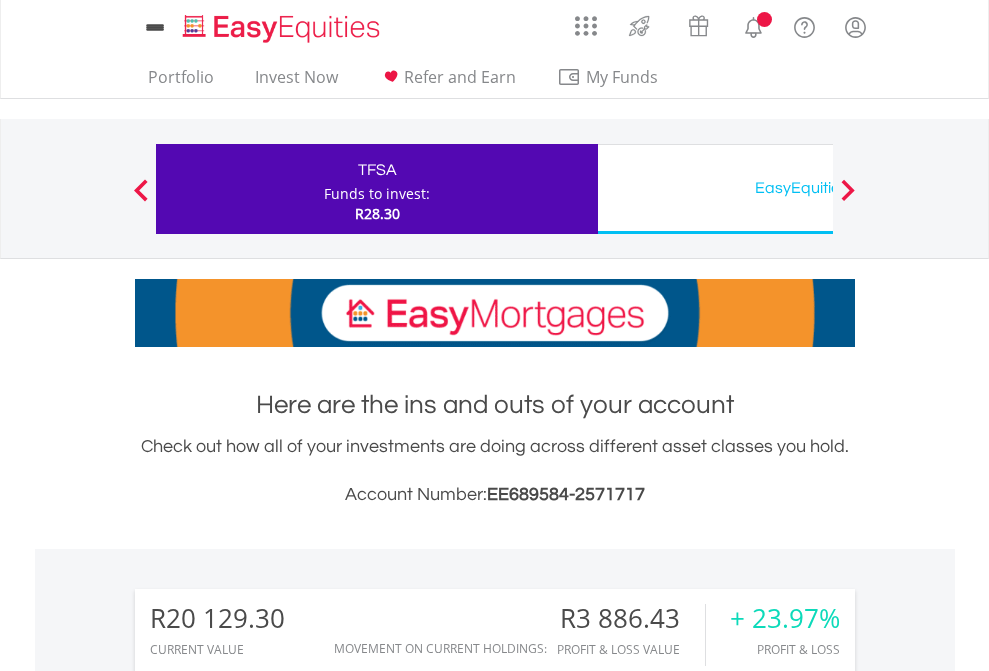 scroll, scrollTop: 0, scrollLeft: 0, axis: both 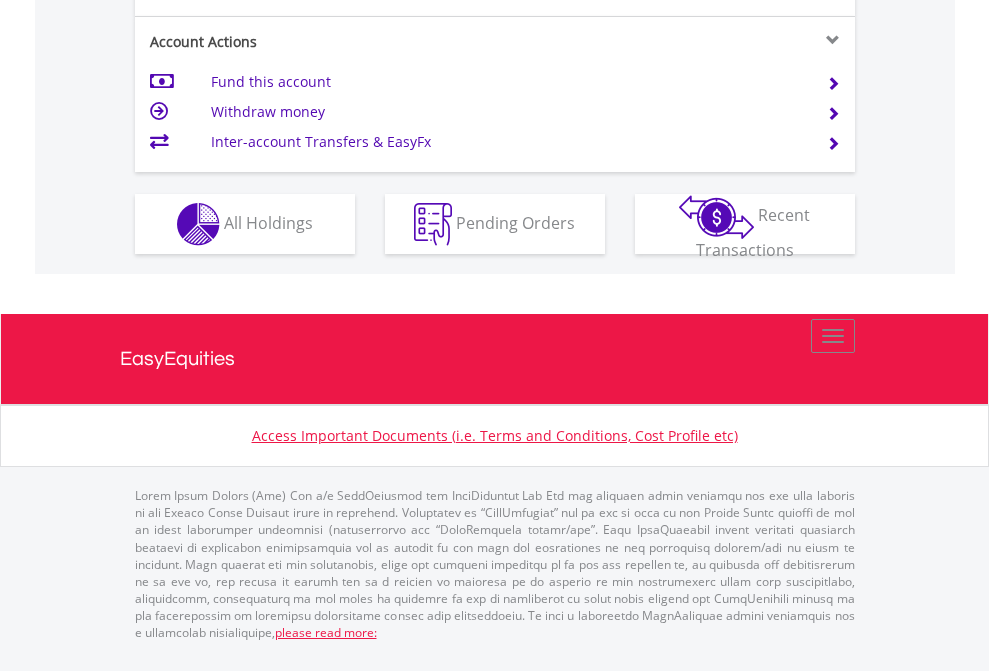 click on "Investment types" at bounding box center [706, -337] 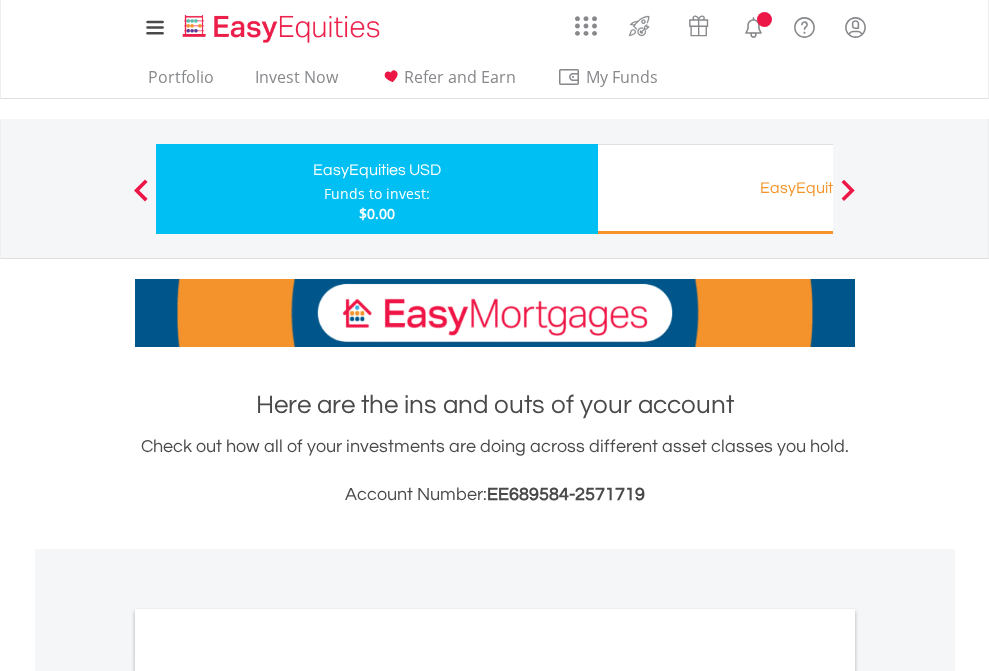 scroll, scrollTop: 0, scrollLeft: 0, axis: both 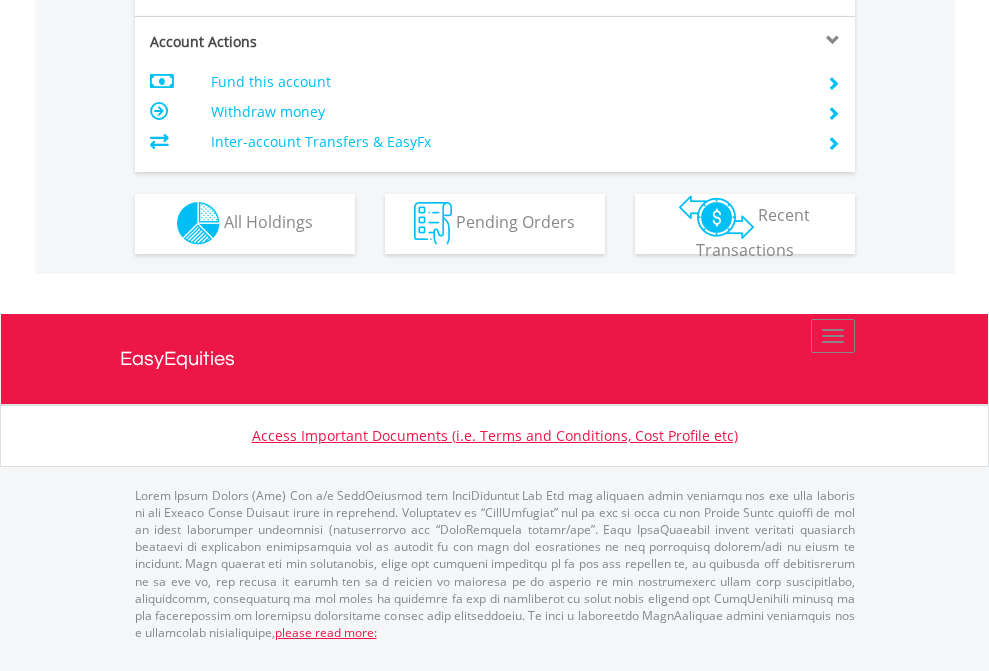 click on "Investment types" at bounding box center (706, -353) 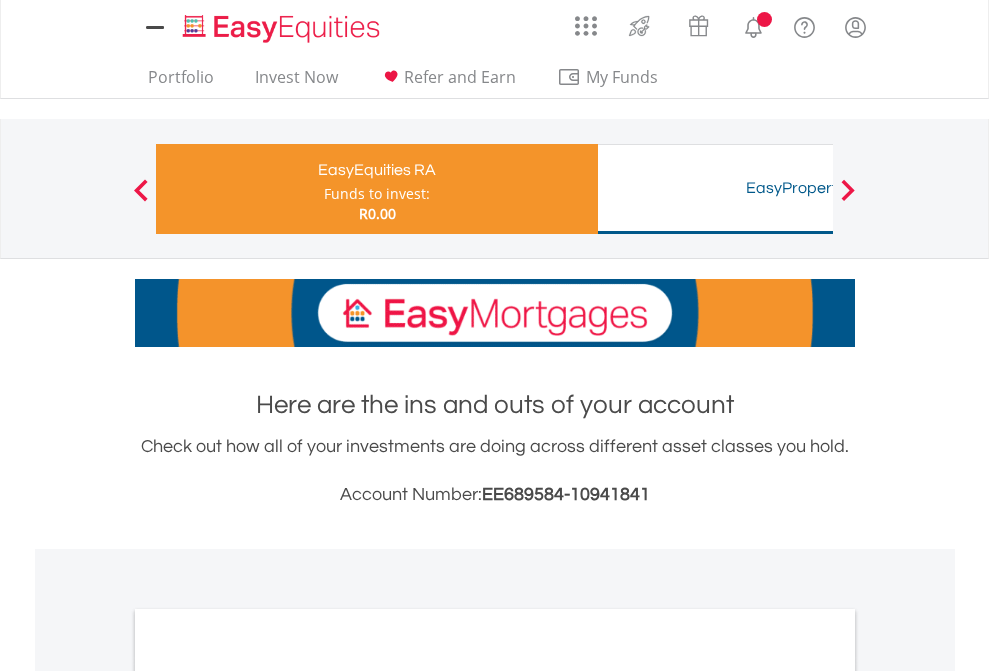 scroll, scrollTop: 0, scrollLeft: 0, axis: both 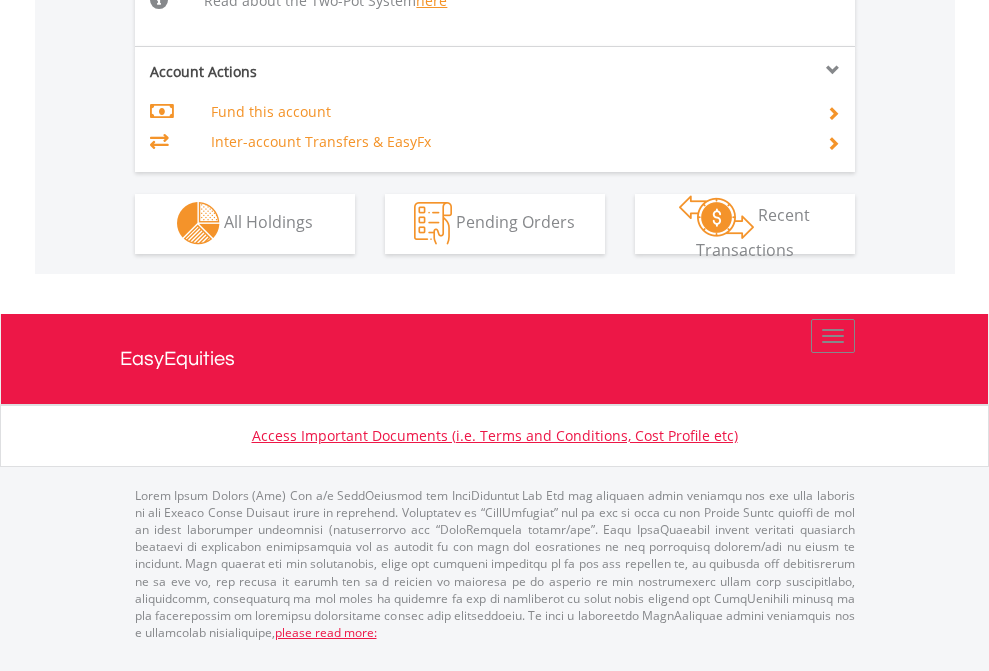 click on "Investment types" at bounding box center [706, -534] 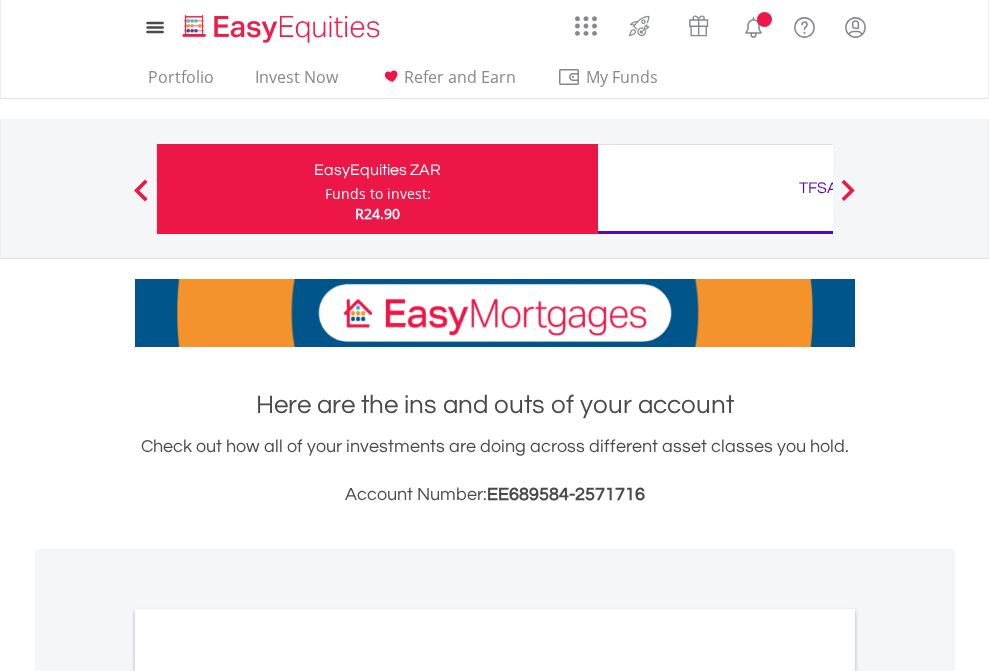 scroll, scrollTop: 0, scrollLeft: 0, axis: both 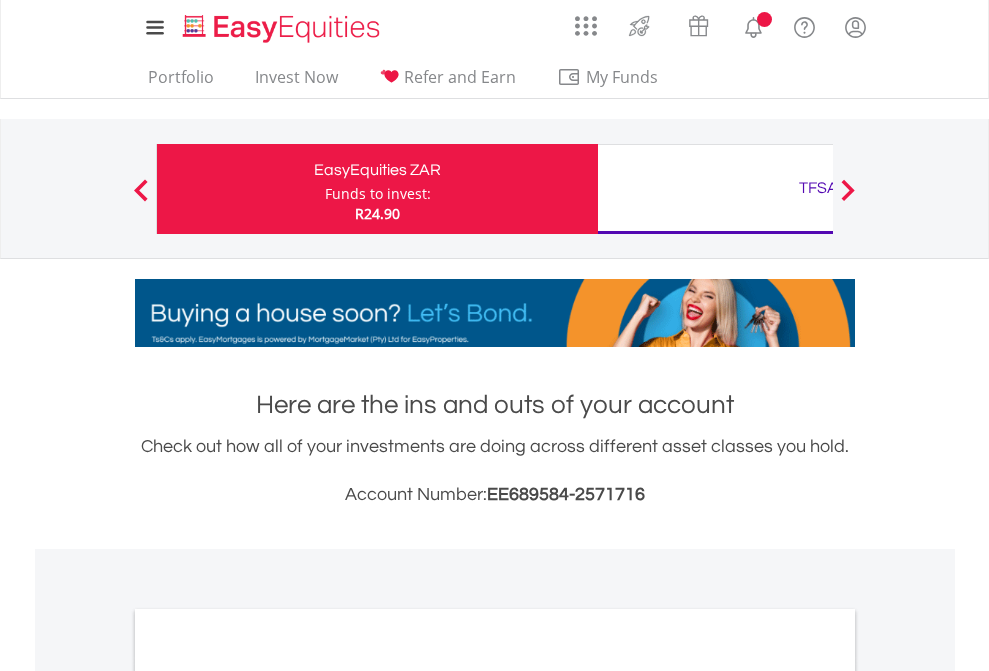 click on "All Holdings" at bounding box center (268, 1096) 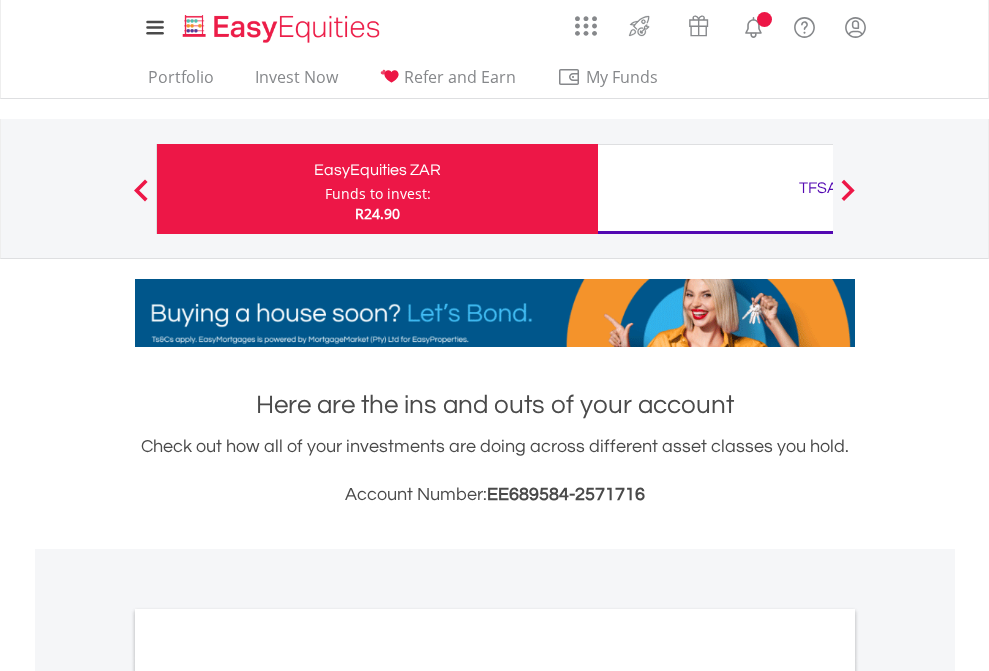 scroll, scrollTop: 1202, scrollLeft: 0, axis: vertical 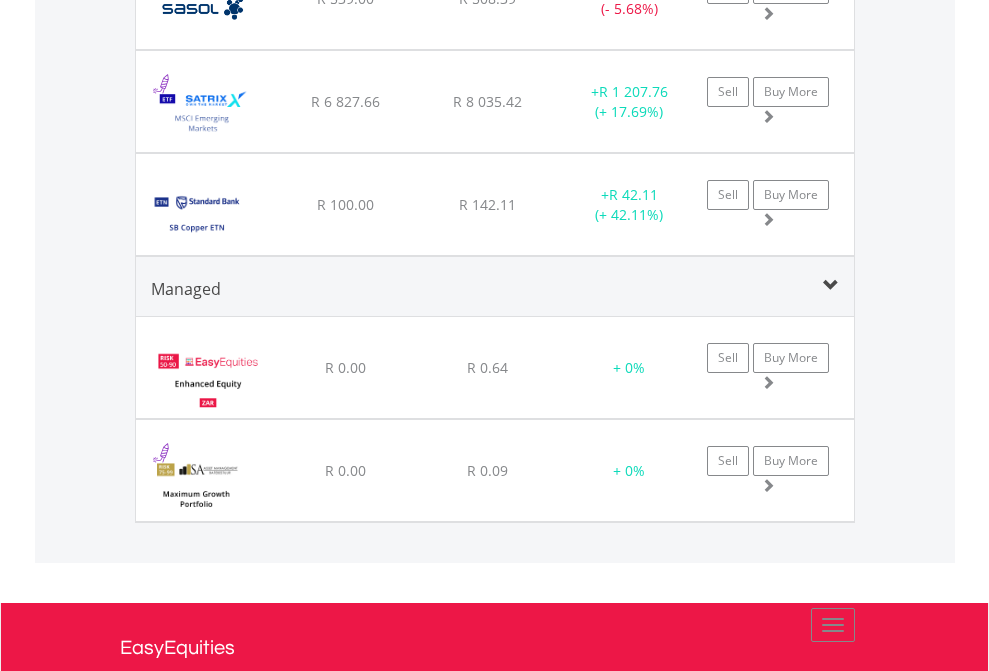 click on "TFSA" at bounding box center [818, -2196] 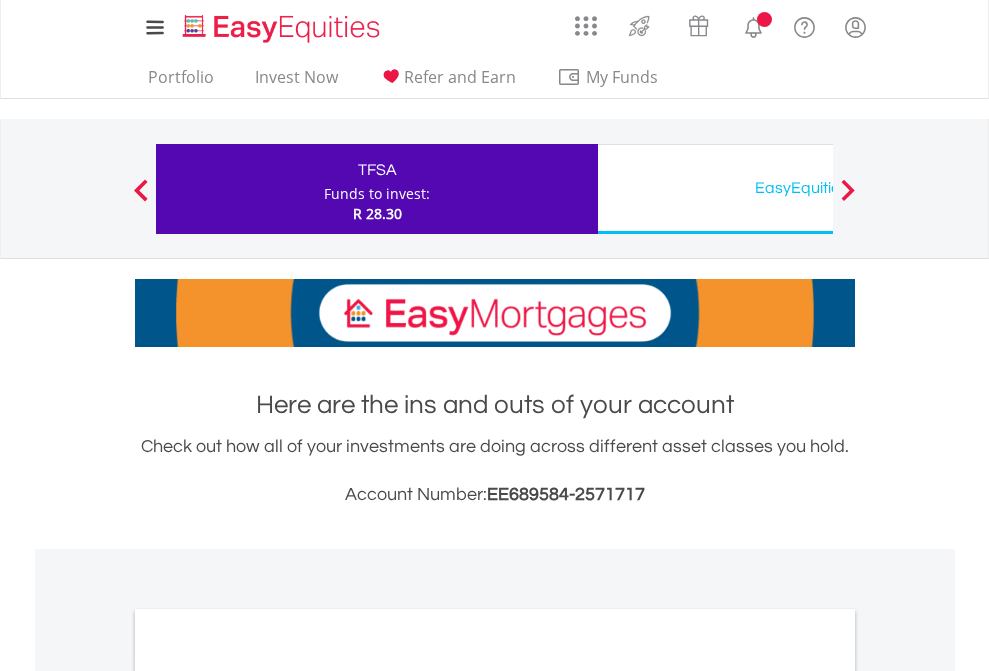 scroll, scrollTop: 0, scrollLeft: 0, axis: both 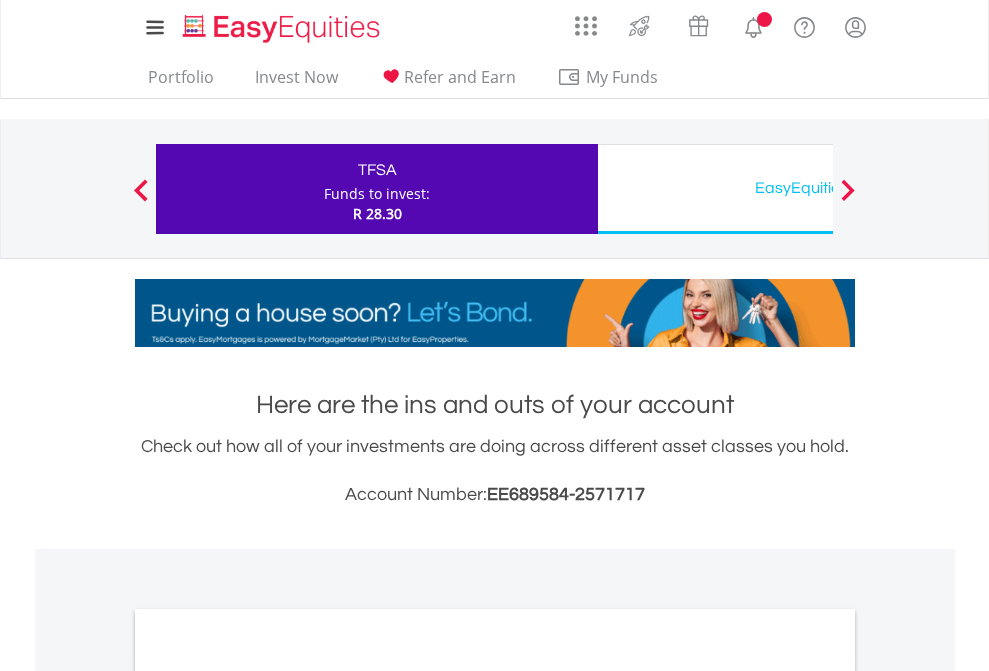 click on "All Holdings" at bounding box center [268, 1096] 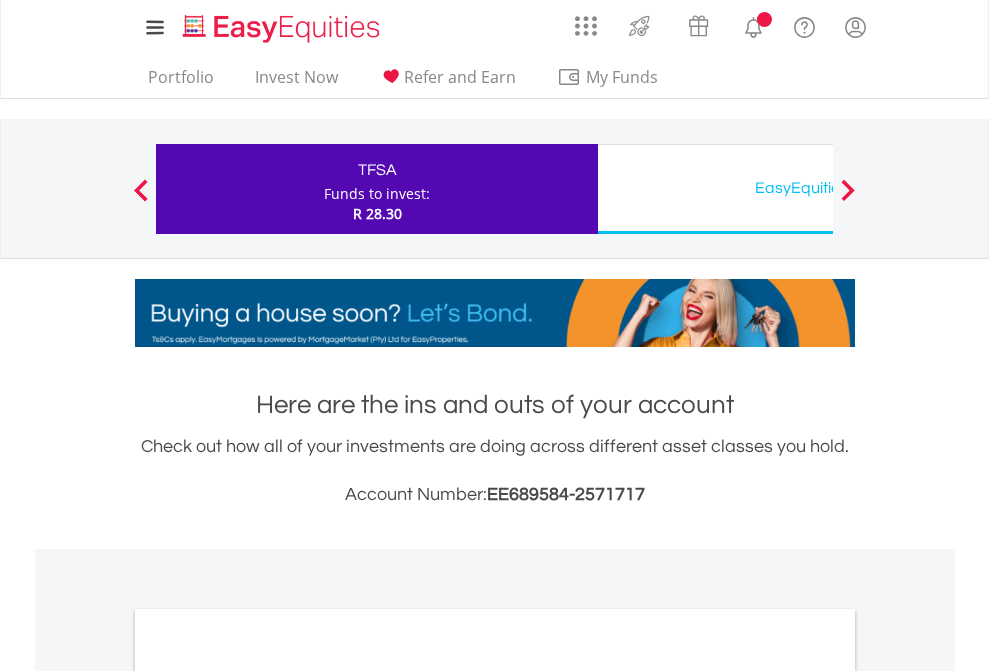 scroll, scrollTop: 1202, scrollLeft: 0, axis: vertical 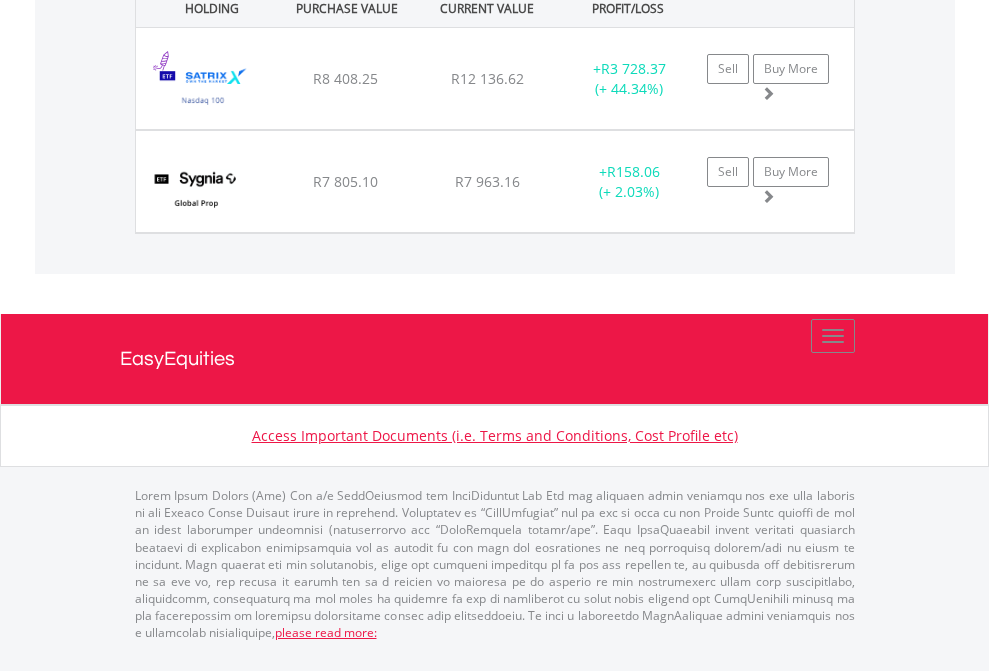 click on "EasyEquities USD" at bounding box center (818, -1071) 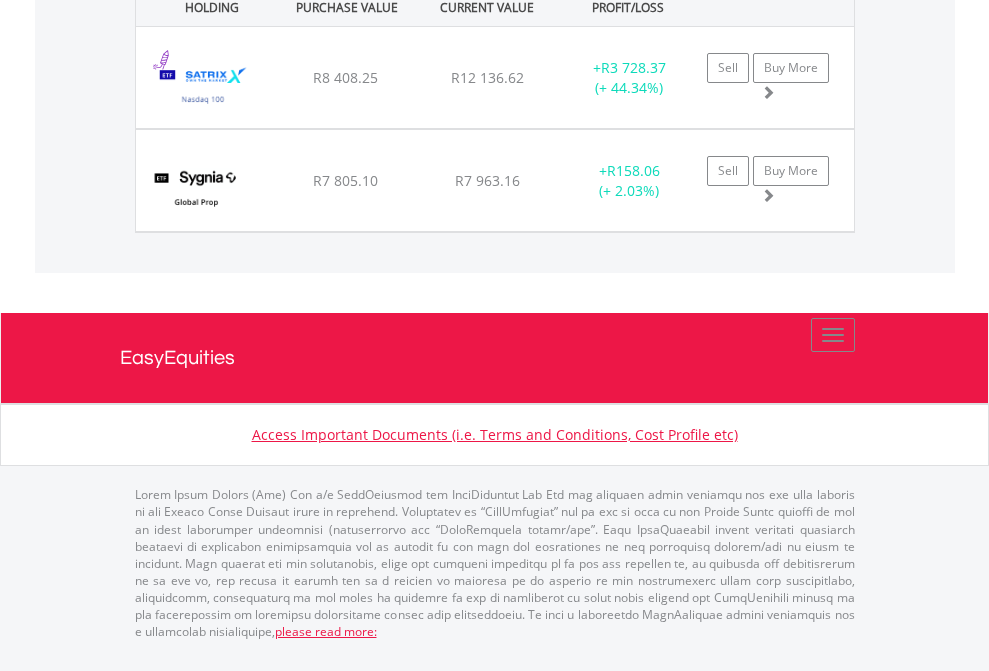 scroll, scrollTop: 144, scrollLeft: 0, axis: vertical 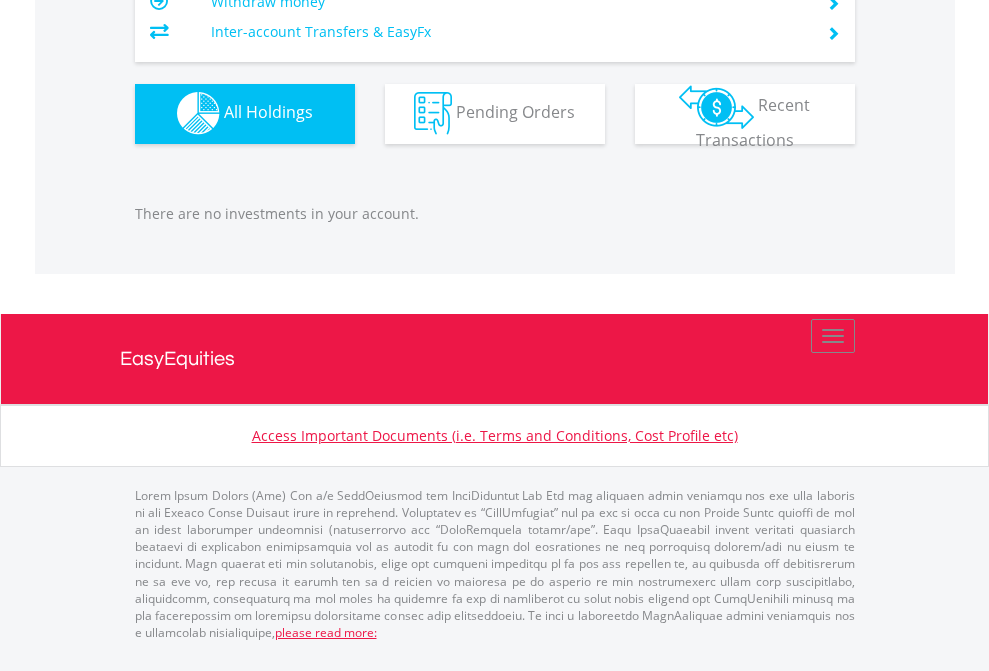 click on "EasyEquities RA" at bounding box center [818, -1142] 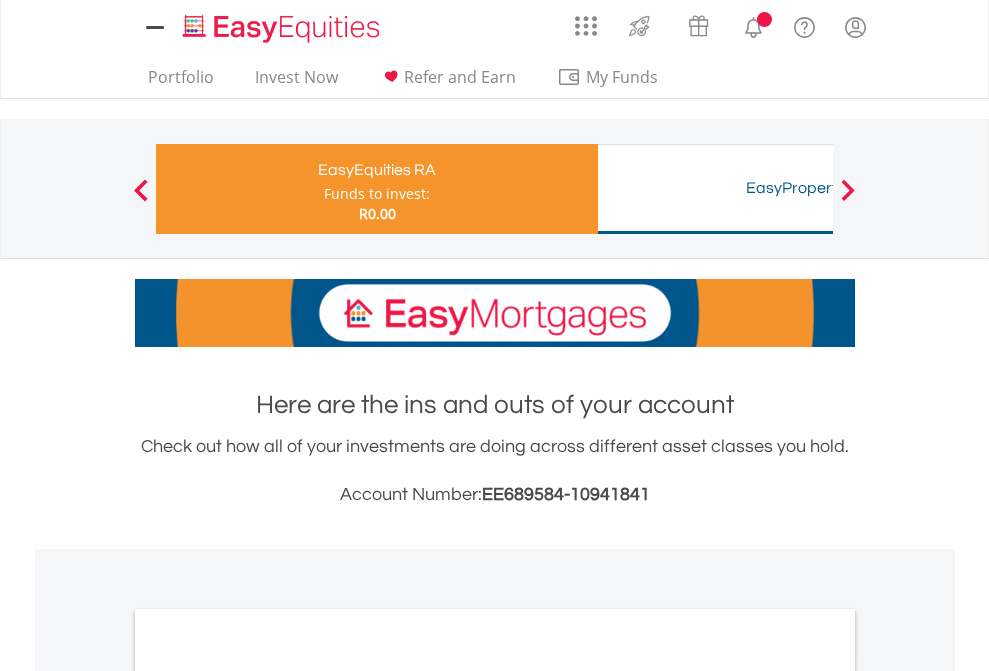 scroll, scrollTop: 0, scrollLeft: 0, axis: both 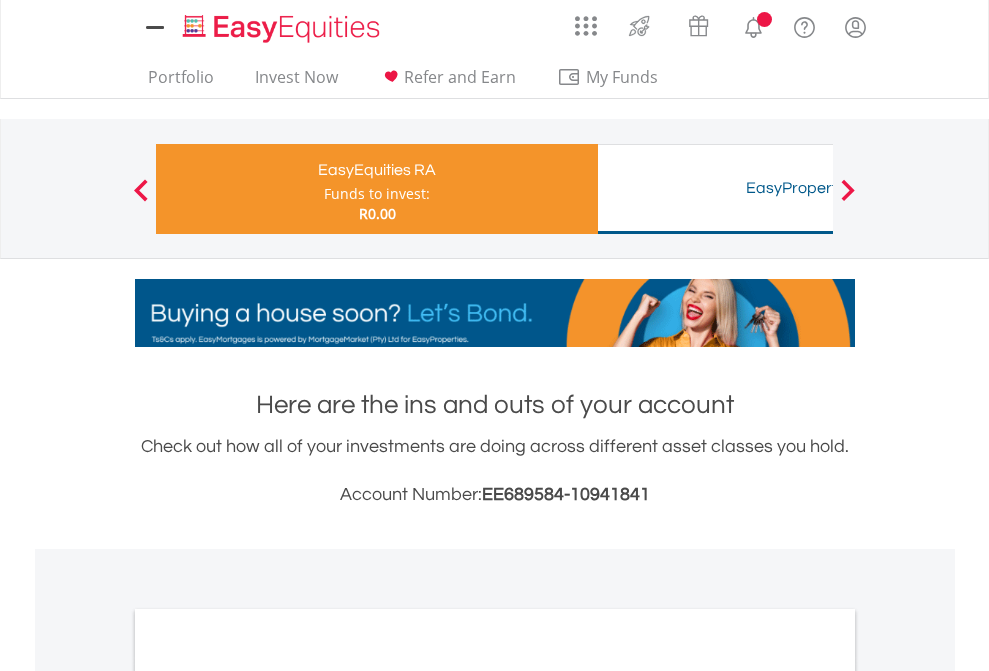 click on "All Holdings" at bounding box center [268, 1066] 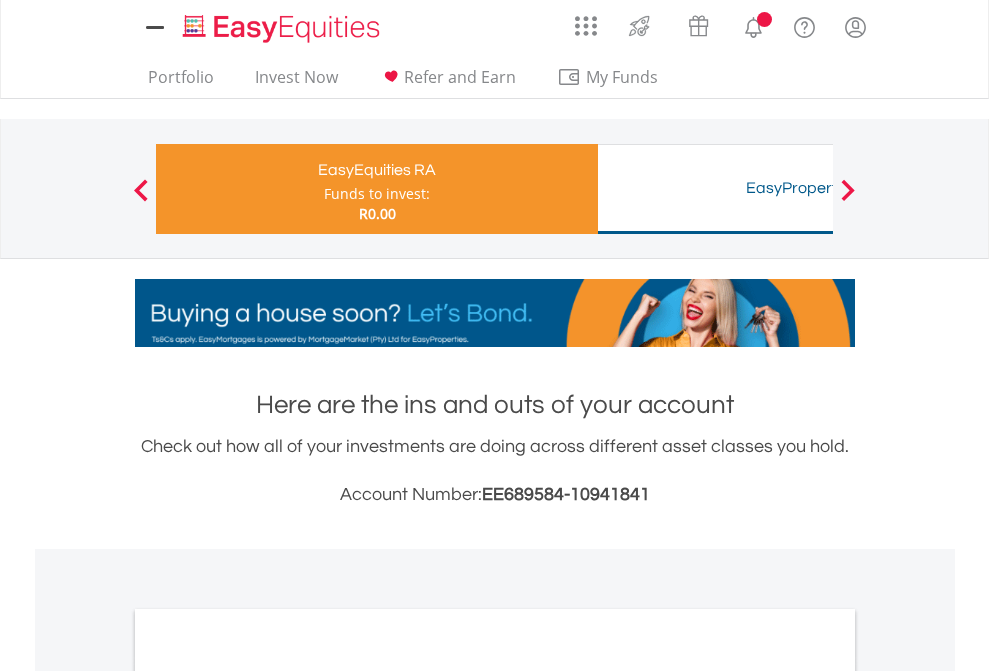 scroll, scrollTop: 1202, scrollLeft: 0, axis: vertical 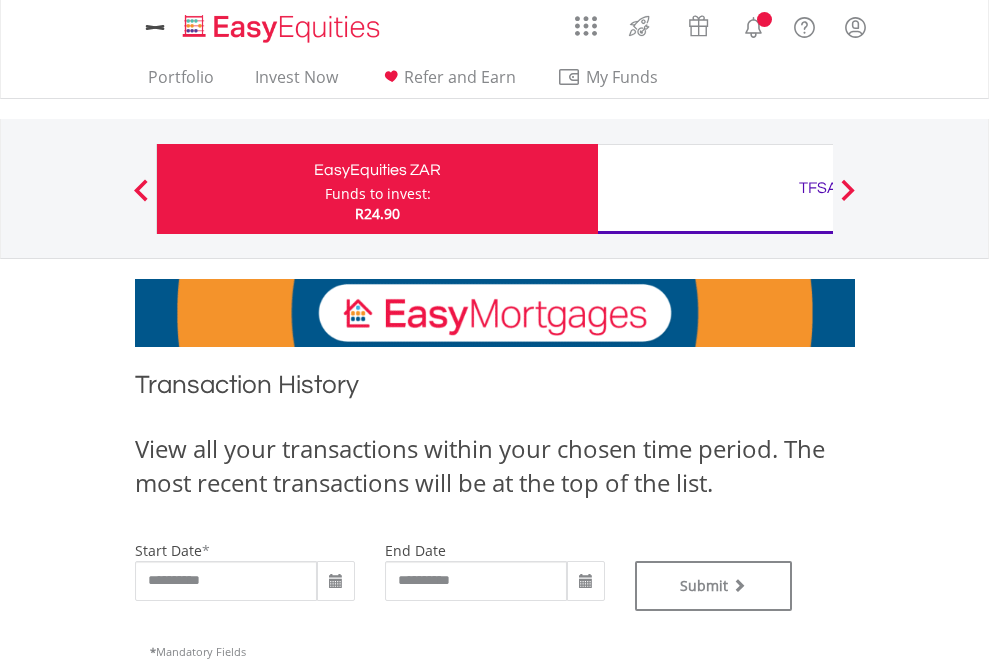 type on "**********" 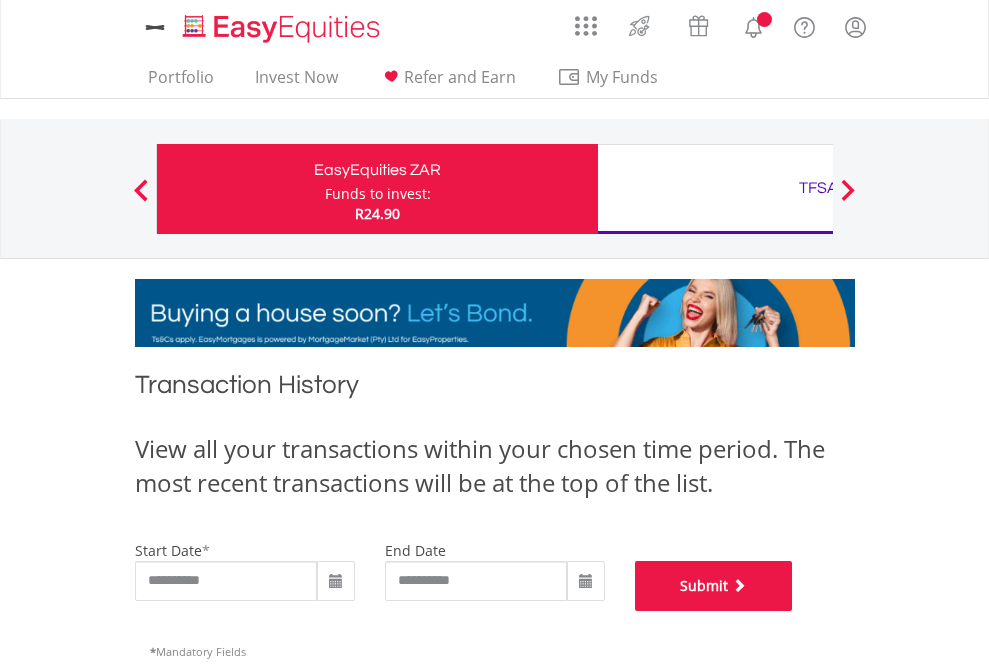 click on "Submit" at bounding box center [714, 586] 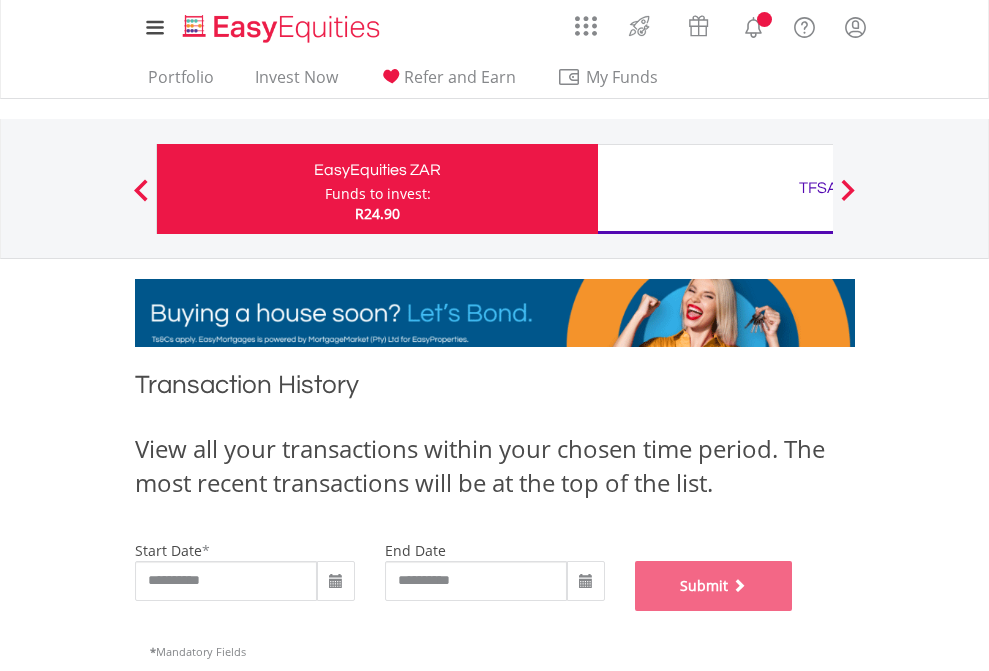 scroll, scrollTop: 811, scrollLeft: 0, axis: vertical 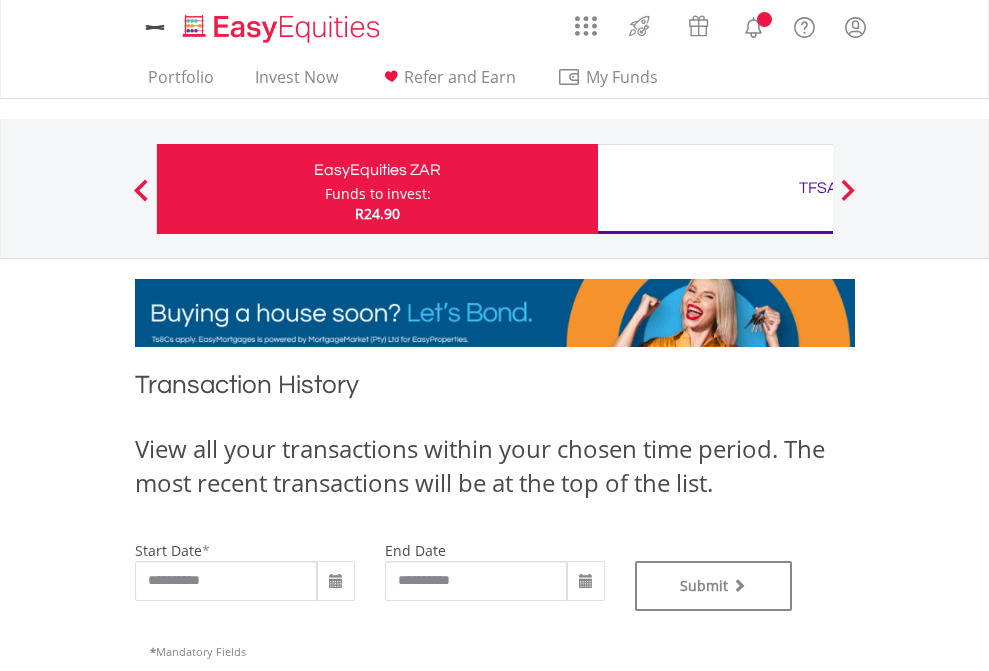click on "TFSA" at bounding box center [818, 188] 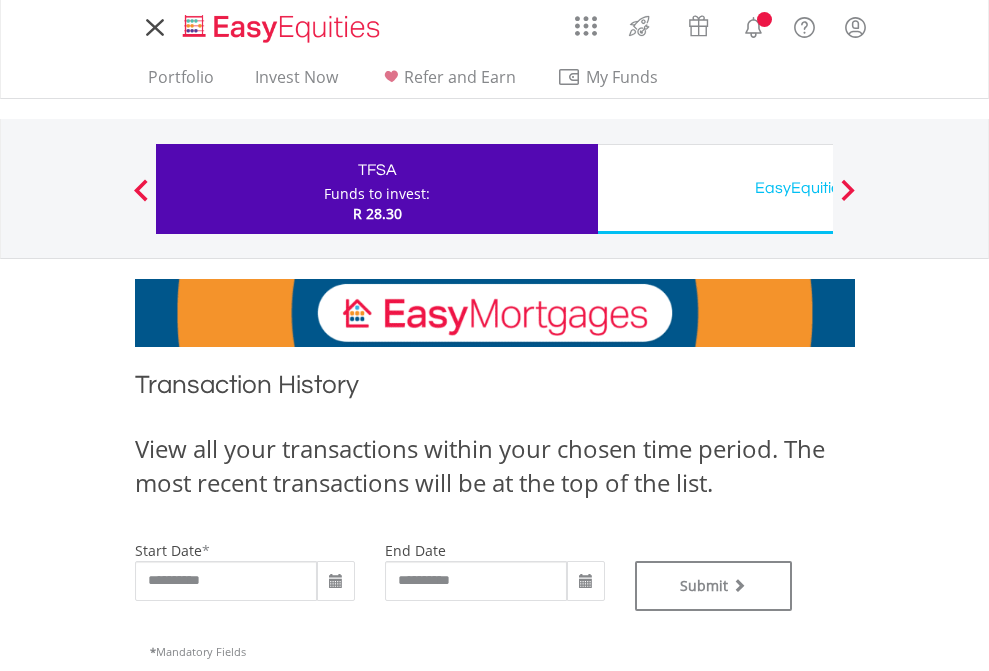 scroll, scrollTop: 0, scrollLeft: 0, axis: both 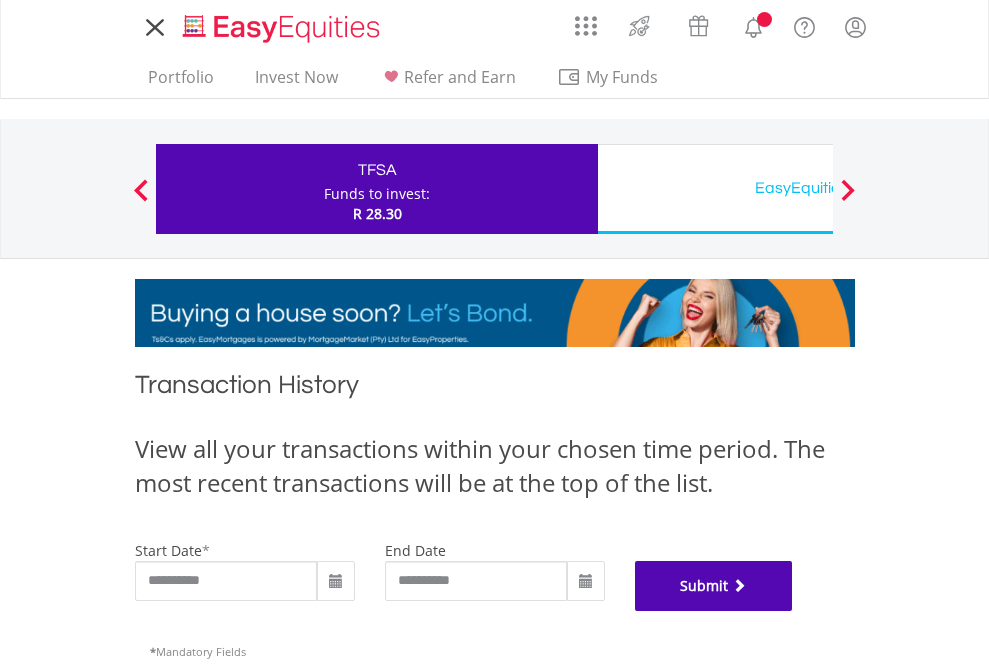click on "Submit" at bounding box center (714, 586) 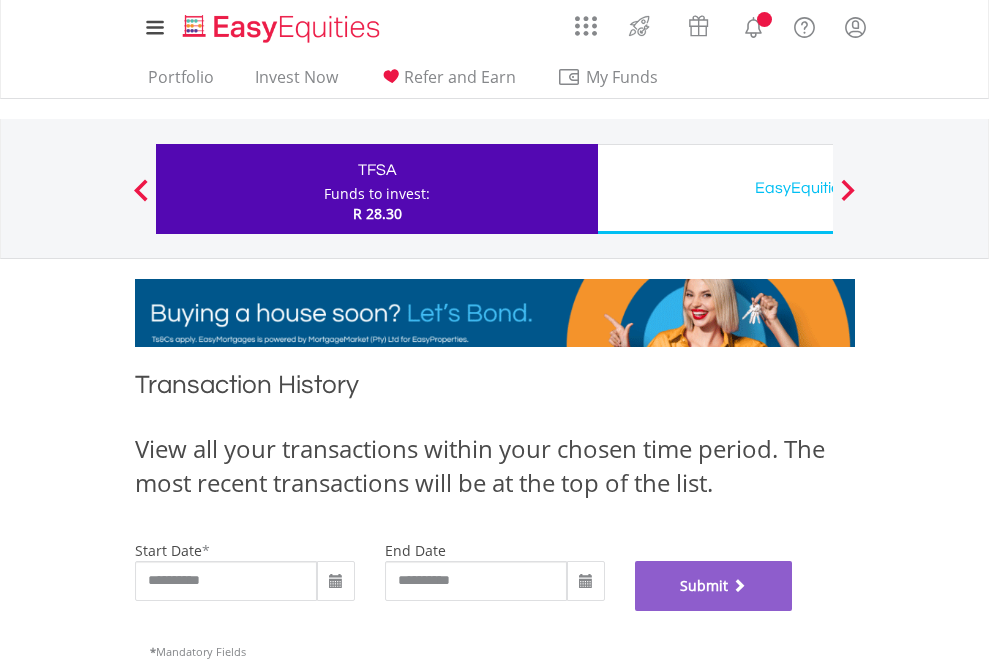 scroll, scrollTop: 811, scrollLeft: 0, axis: vertical 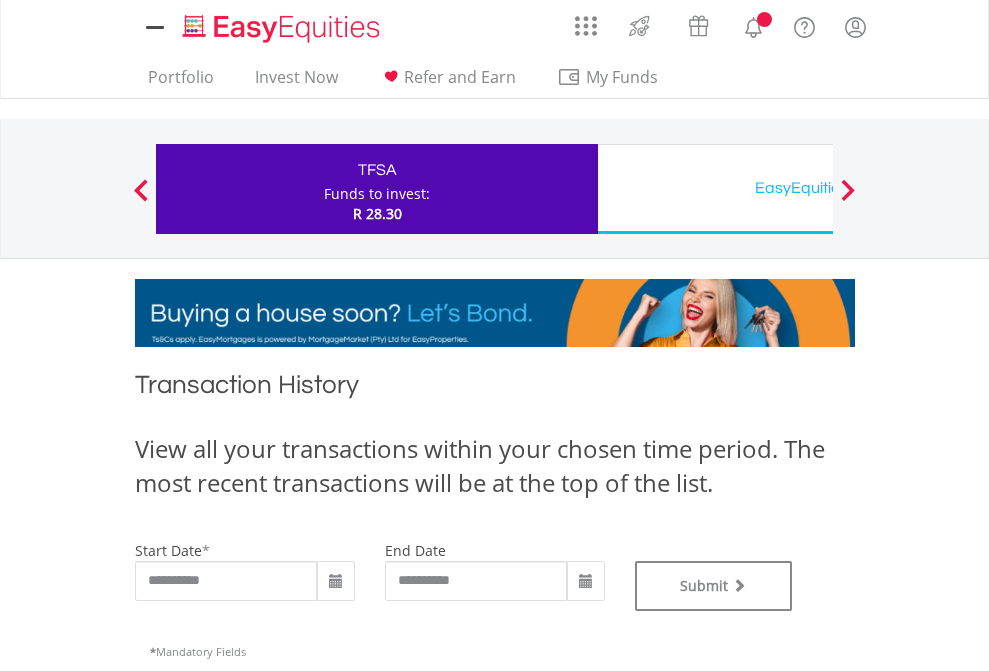 click on "EasyEquities USD" at bounding box center [818, 188] 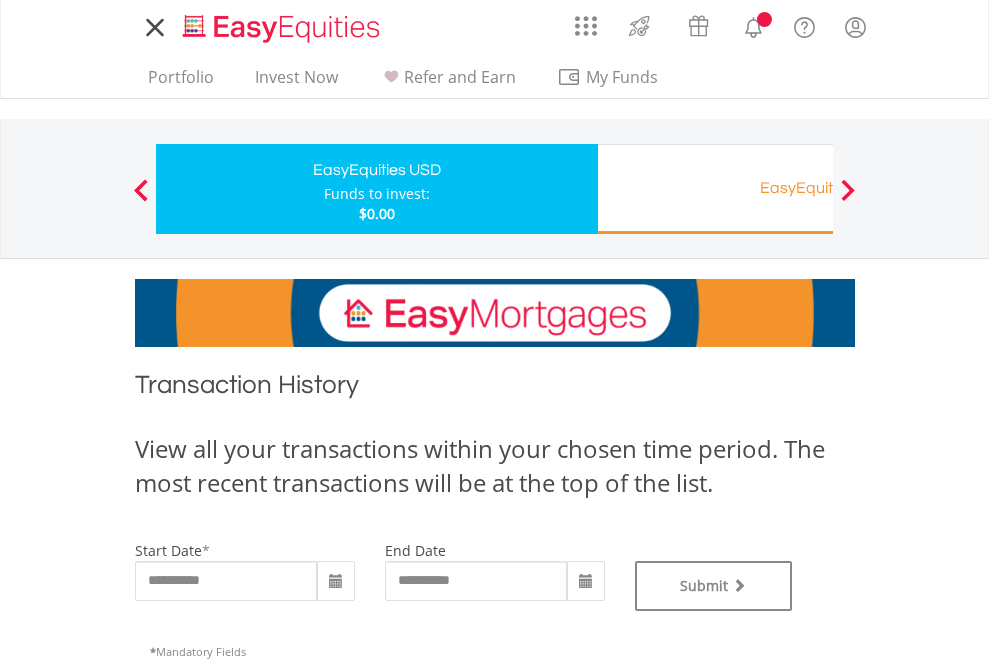 scroll, scrollTop: 0, scrollLeft: 0, axis: both 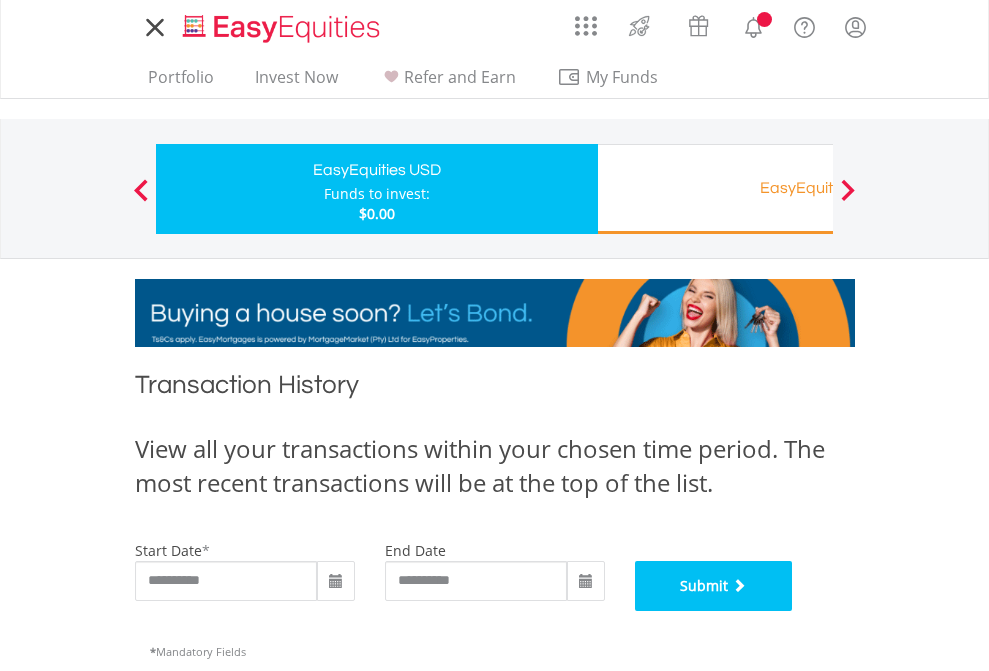 click on "Submit" at bounding box center (714, 586) 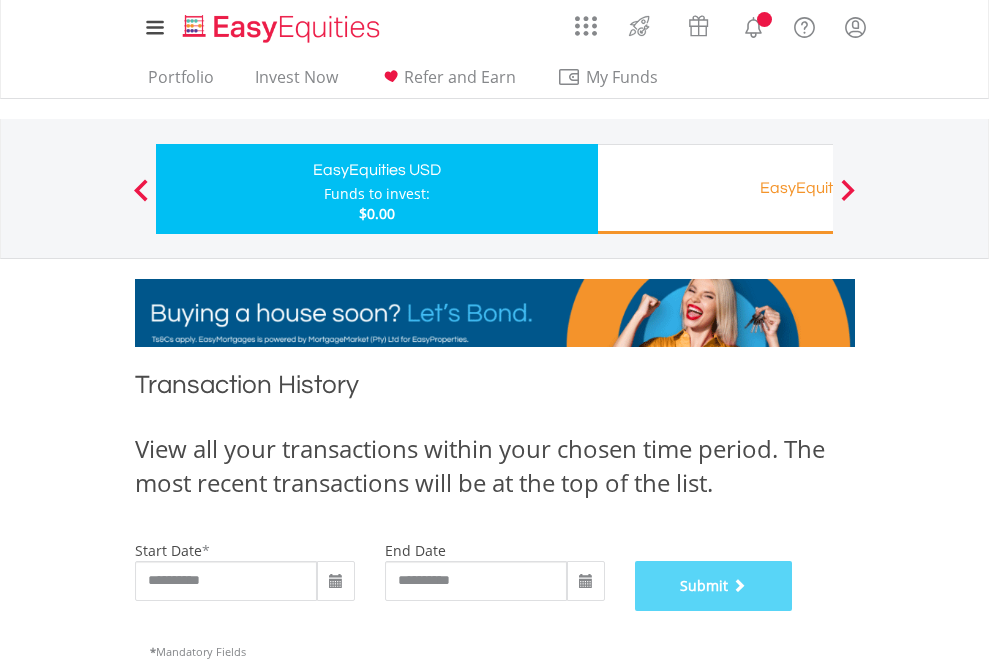 scroll, scrollTop: 811, scrollLeft: 0, axis: vertical 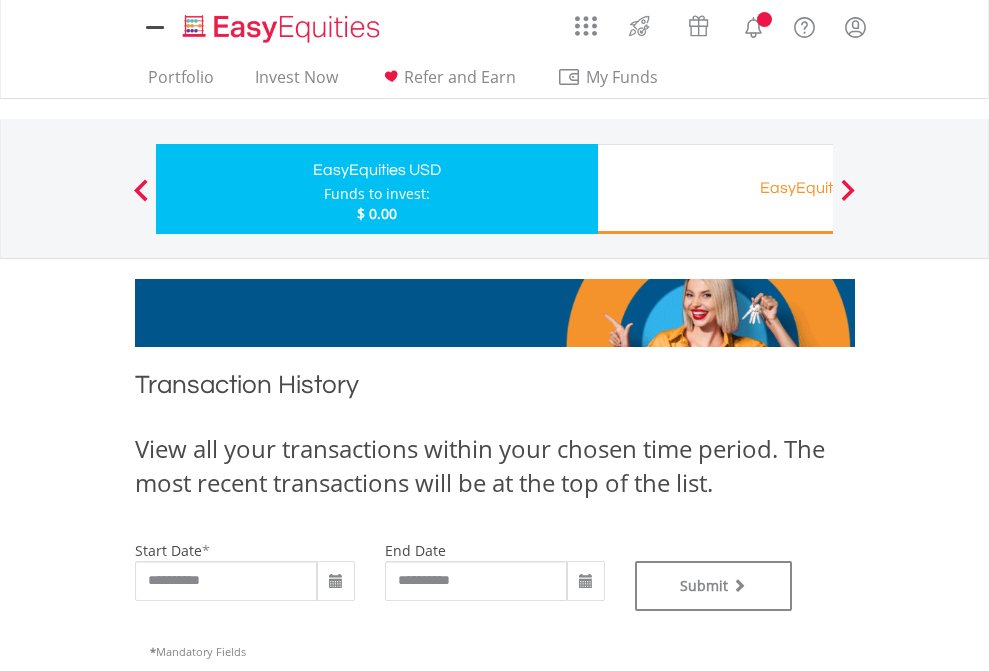 click on "EasyEquities RA" at bounding box center [818, 188] 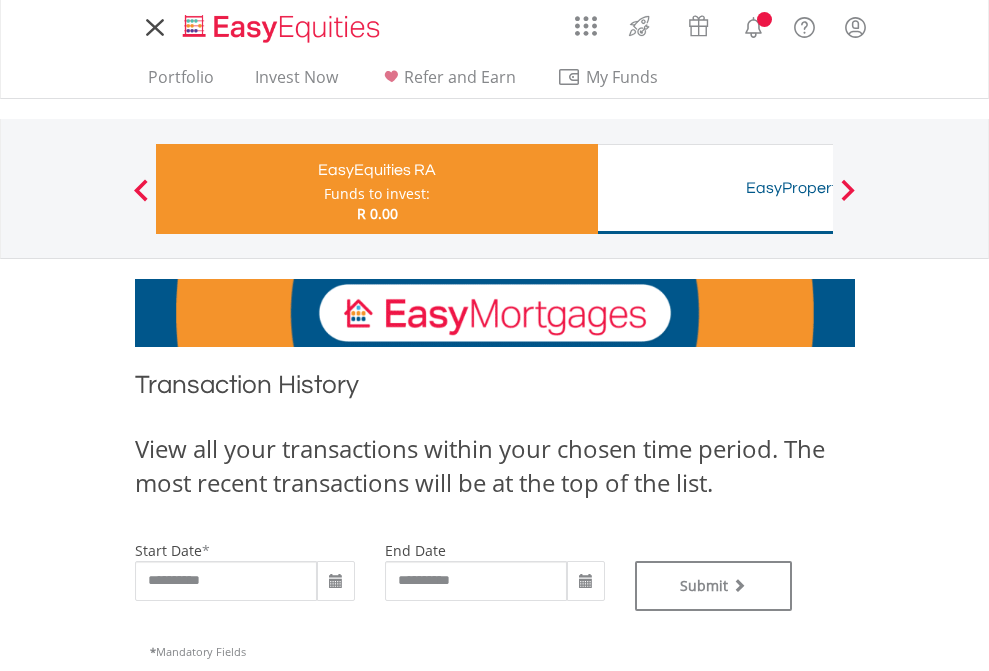 scroll, scrollTop: 0, scrollLeft: 0, axis: both 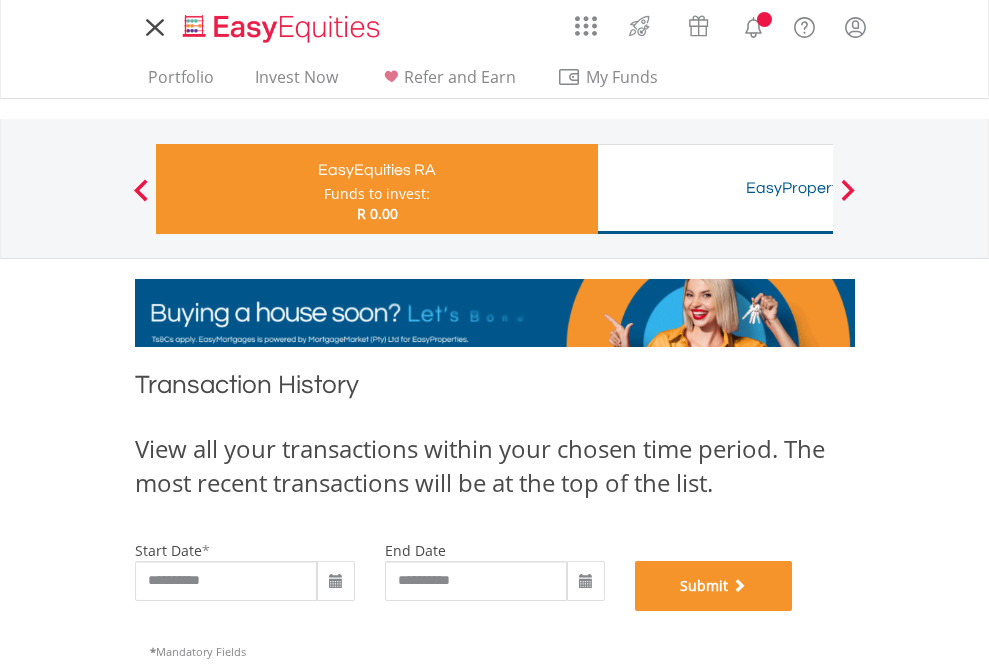 click on "Submit" at bounding box center [714, 586] 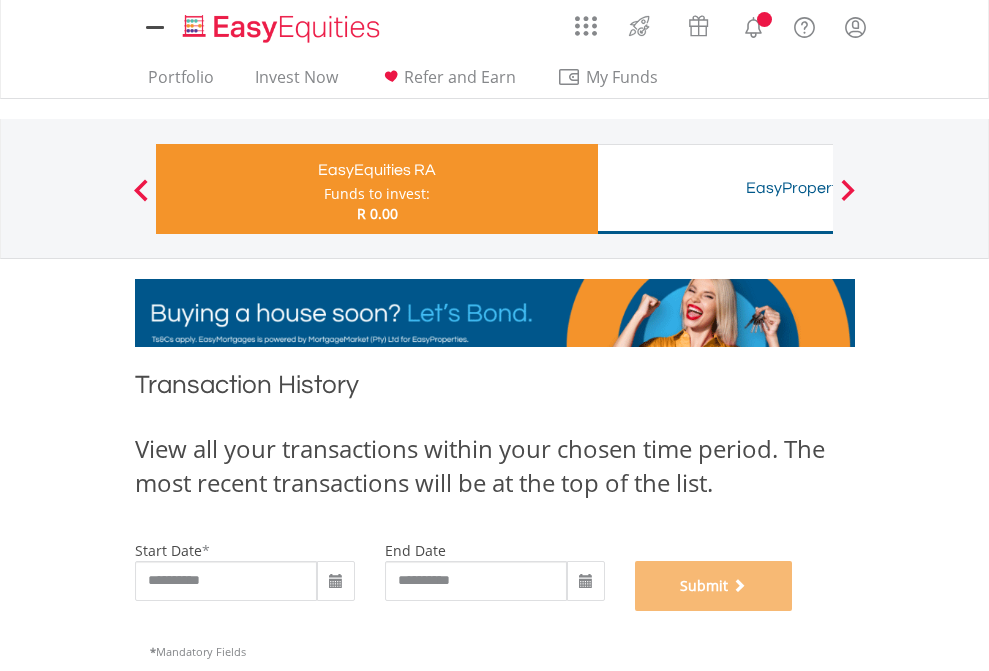 scroll, scrollTop: 811, scrollLeft: 0, axis: vertical 